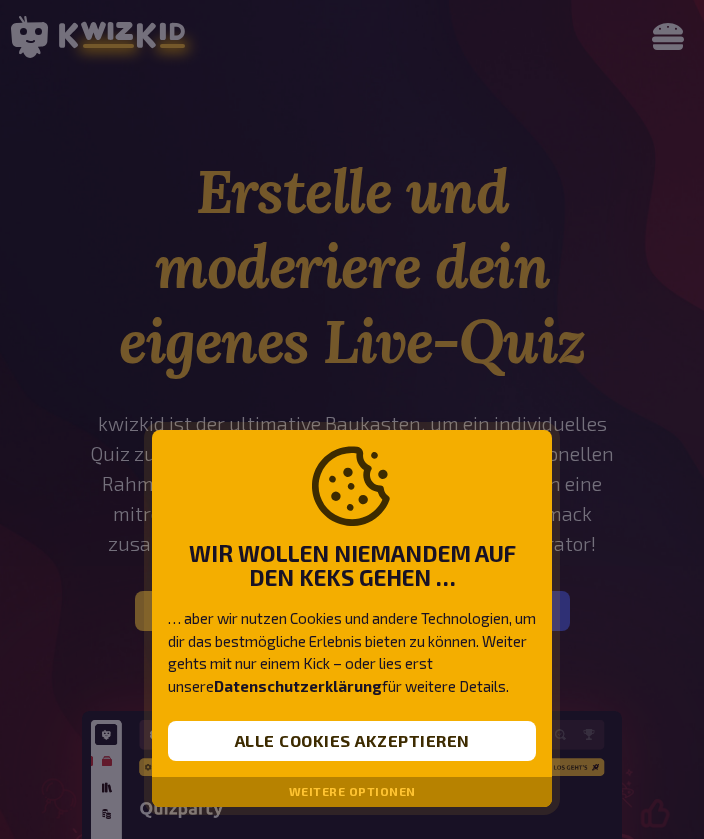 scroll, scrollTop: 0, scrollLeft: 0, axis: both 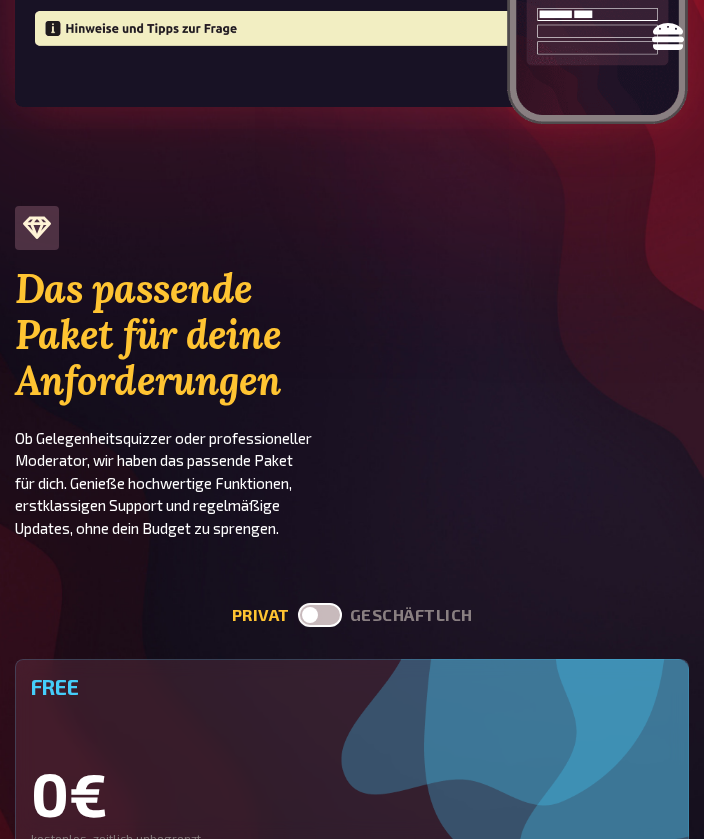 click at bounding box center [320, 615] 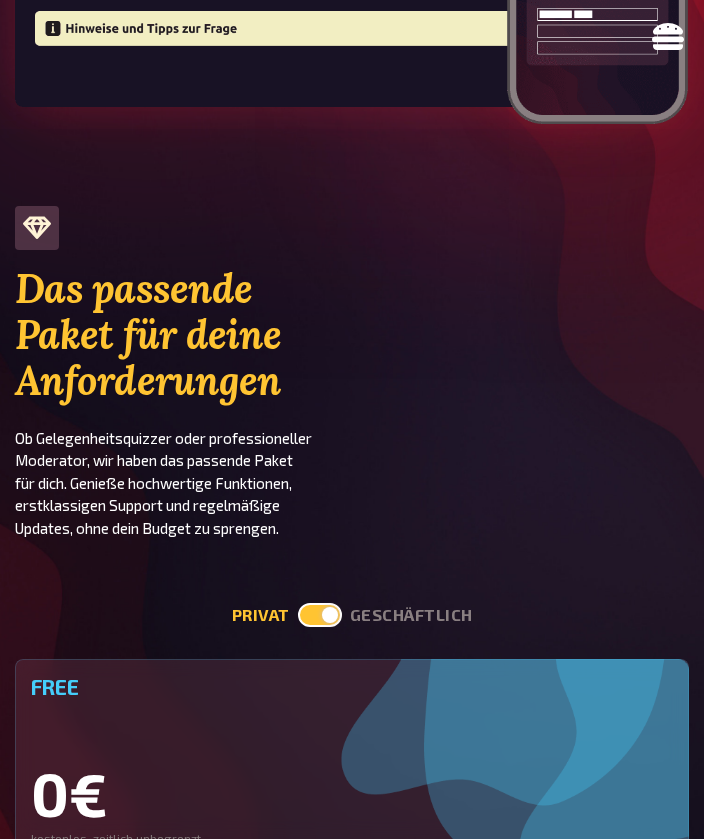 checkbox on "true" 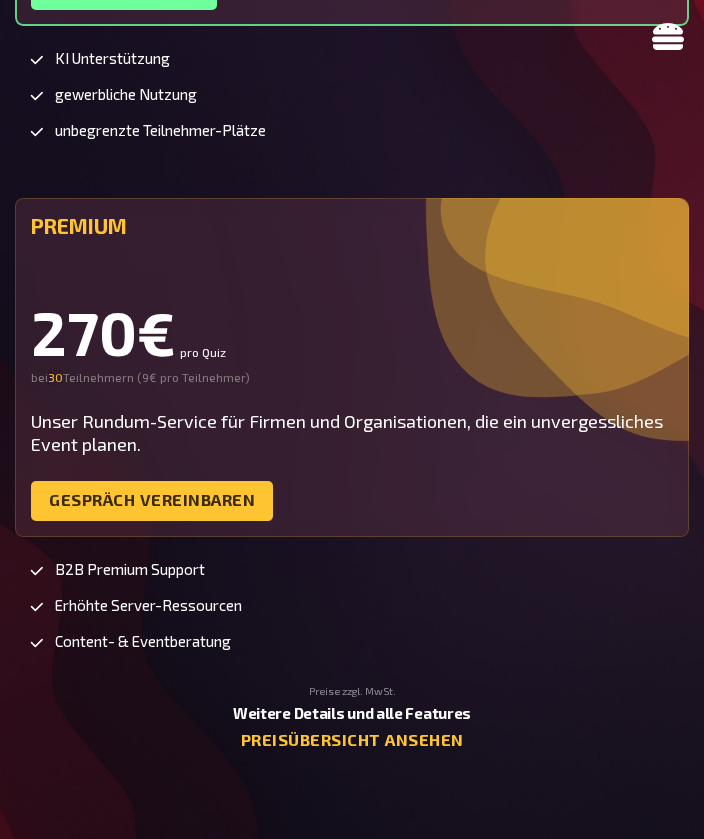 scroll, scrollTop: 5673, scrollLeft: 0, axis: vertical 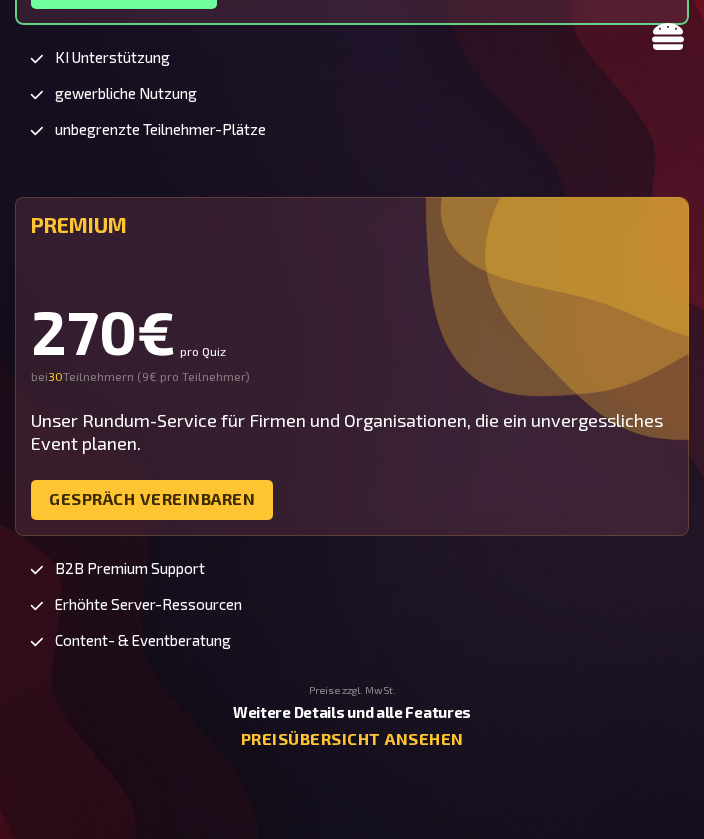 click on "Weitere Details und alle Features" at bounding box center (352, 712) 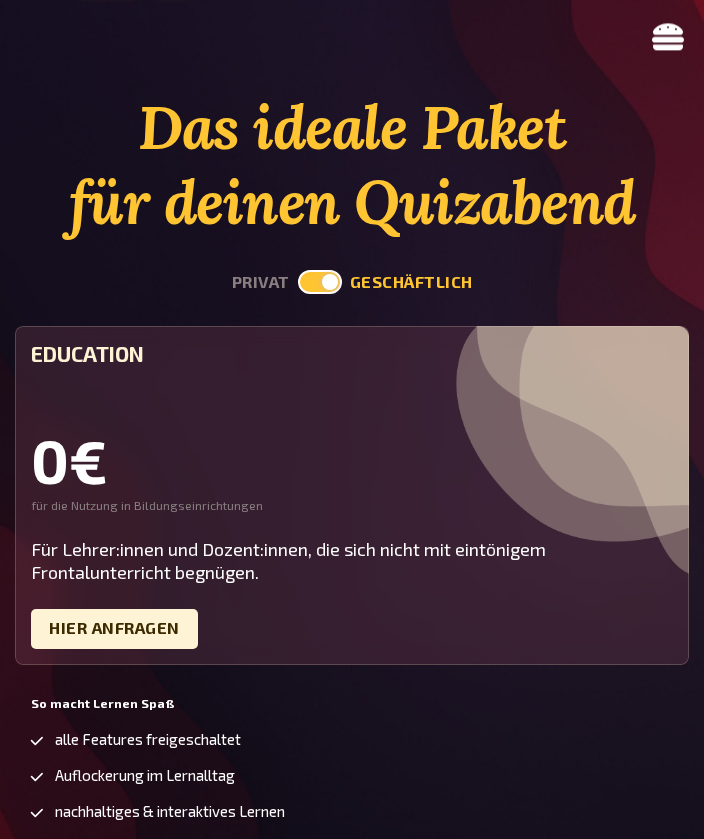 scroll, scrollTop: 0, scrollLeft: 0, axis: both 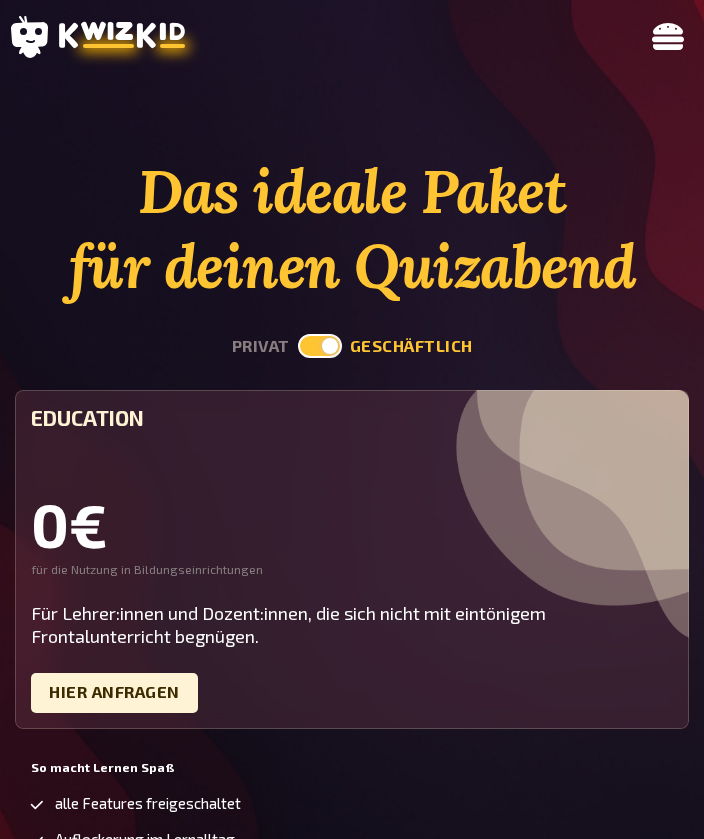 click 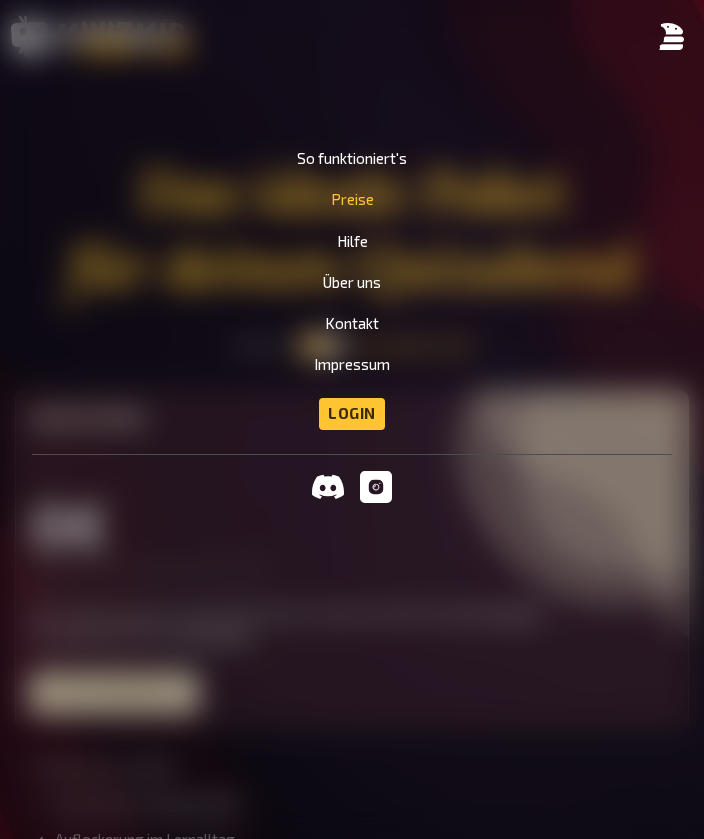 click on "So funktioniert's" at bounding box center (352, 158) 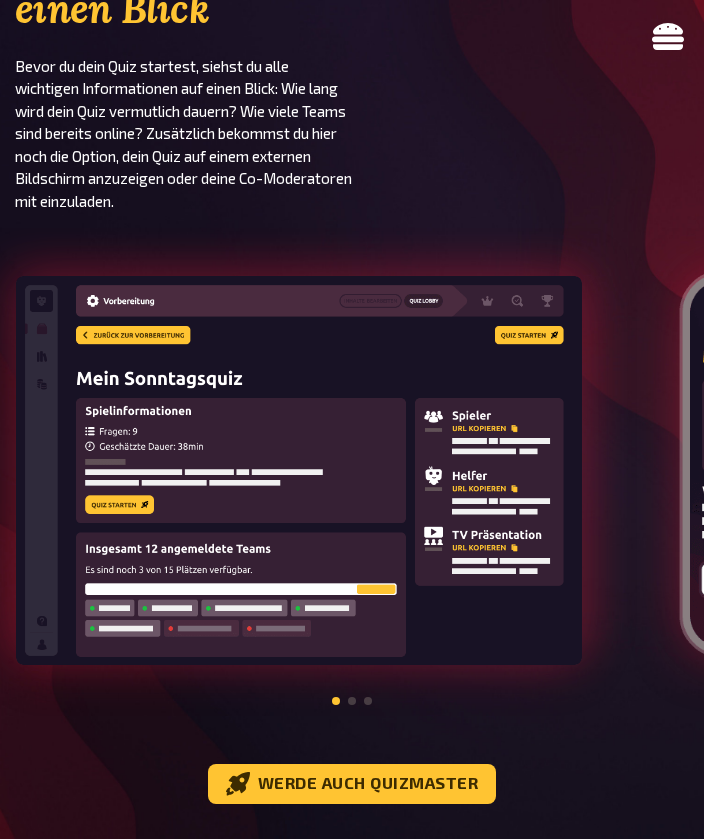 scroll, scrollTop: 2034, scrollLeft: 0, axis: vertical 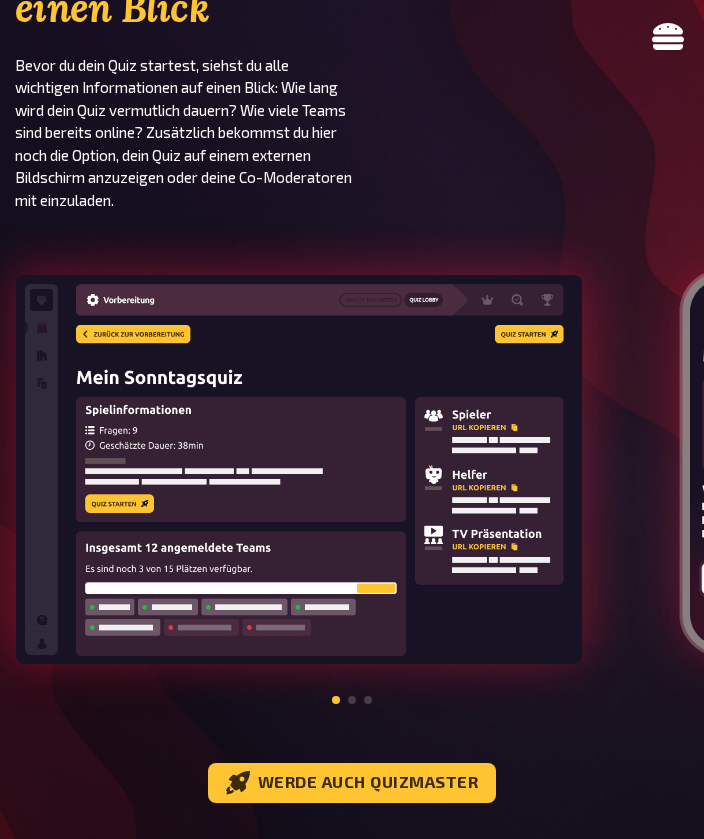 click on "Werde auch Quizmaster" at bounding box center (352, 783) 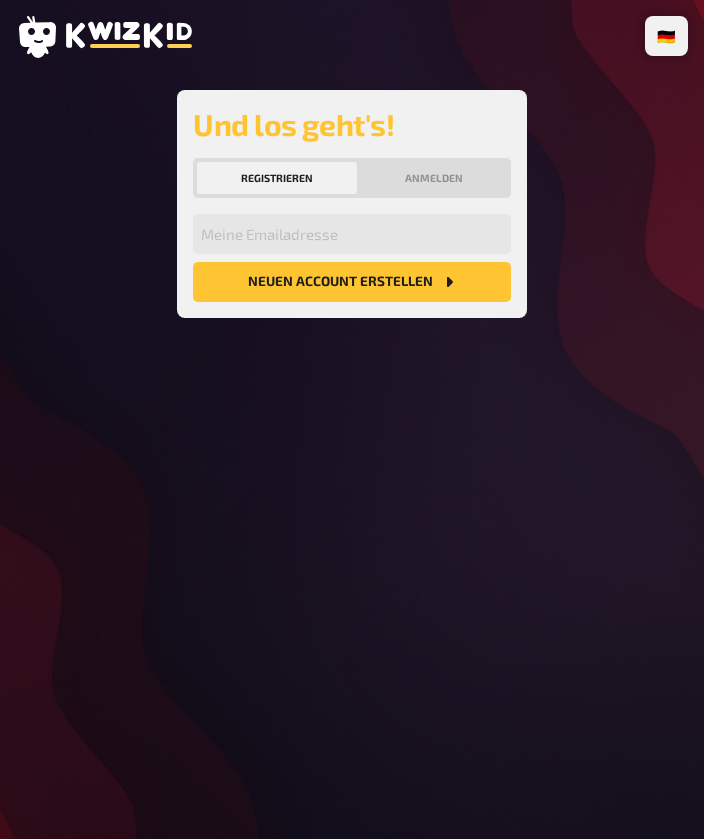 scroll, scrollTop: 0, scrollLeft: 0, axis: both 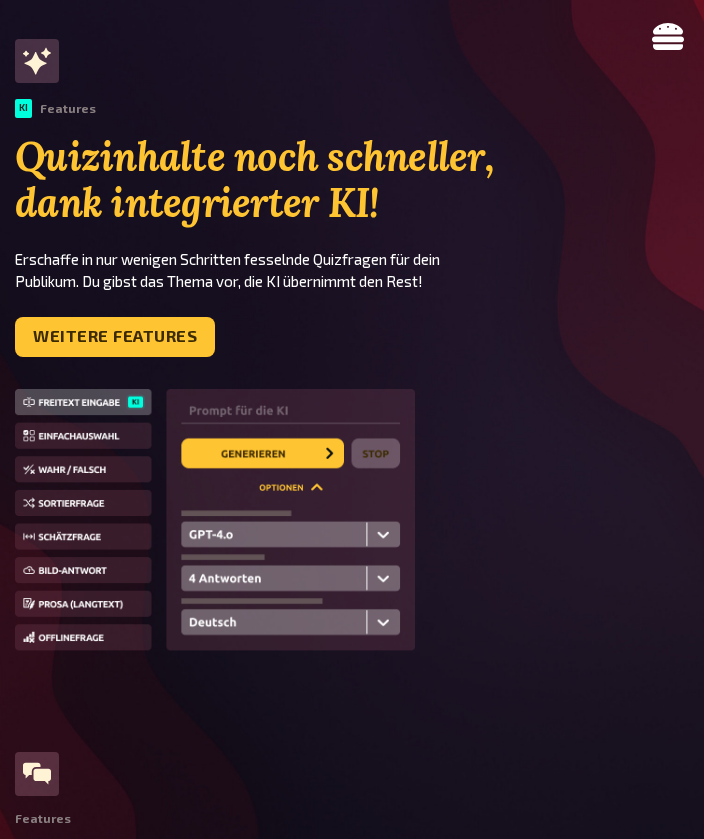 click on "Weitere Features" at bounding box center (115, 337) 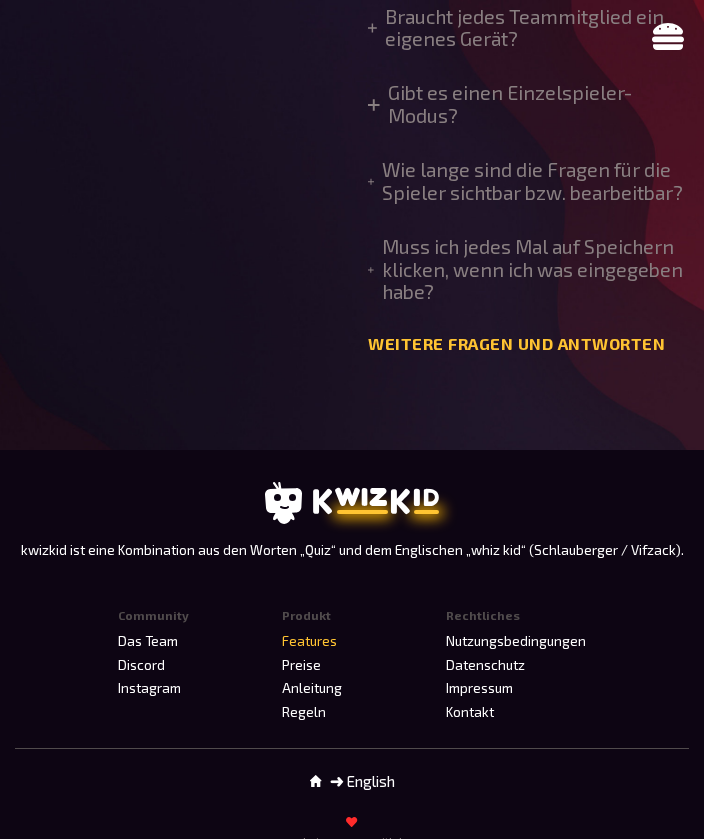 scroll, scrollTop: 6446, scrollLeft: 0, axis: vertical 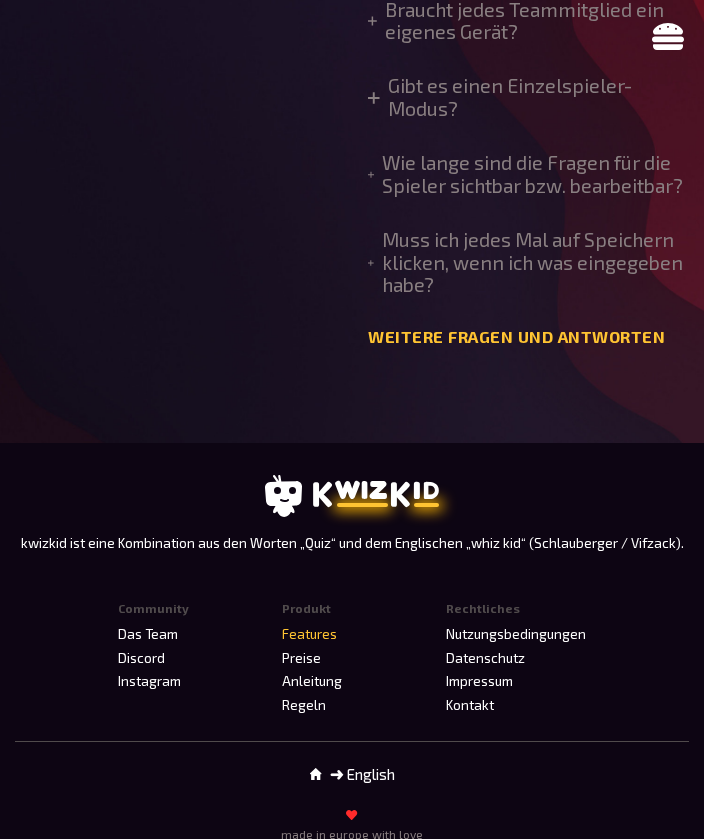 click on "Braucht jedes Teammitglied ein eigenes Gerät?" at bounding box center [528, 21] 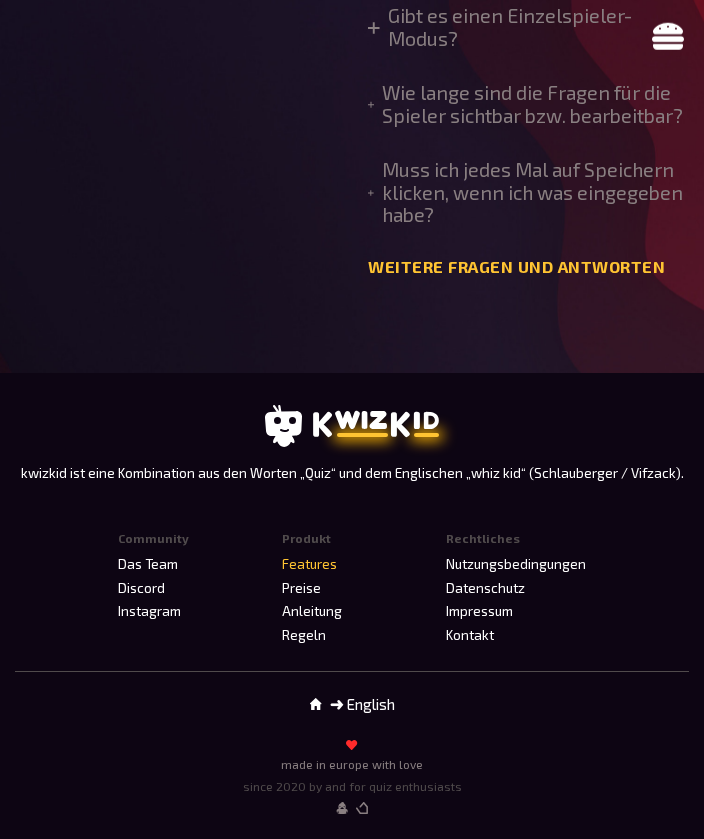 scroll, scrollTop: 6762, scrollLeft: 0, axis: vertical 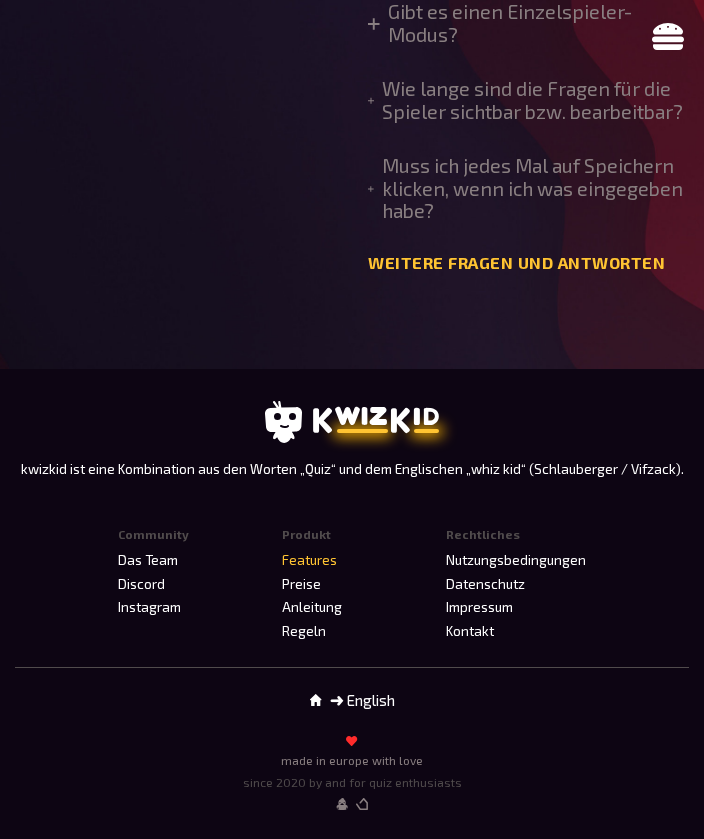 click on "Gibt es einen Einzelspieler-Modus?" at bounding box center [528, 23] 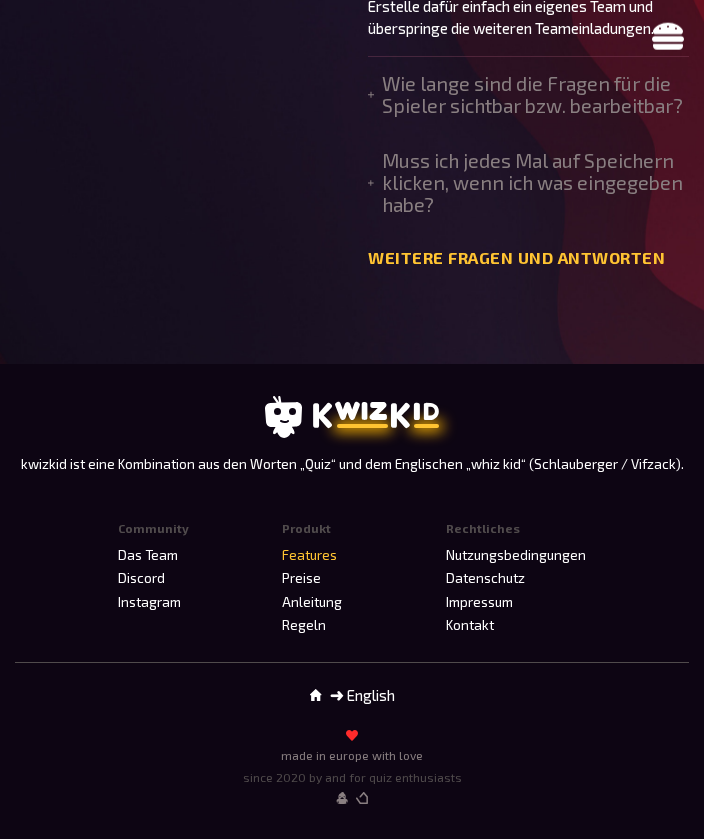 scroll, scrollTop: 6926, scrollLeft: 0, axis: vertical 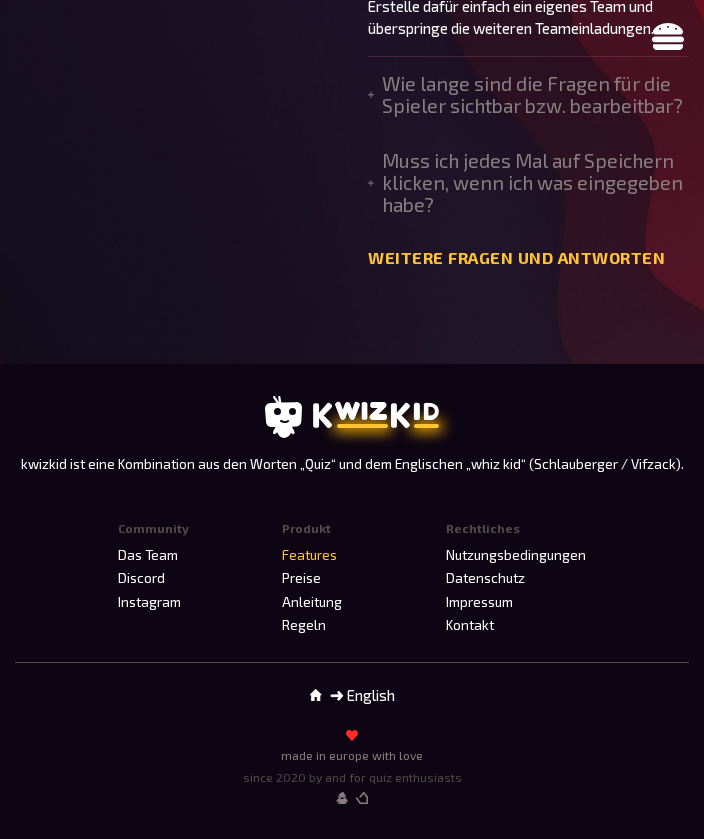click on "Wie lange sind die Fragen für die Spieler sichtbar bzw. bearbeitbar?" at bounding box center (528, 95) 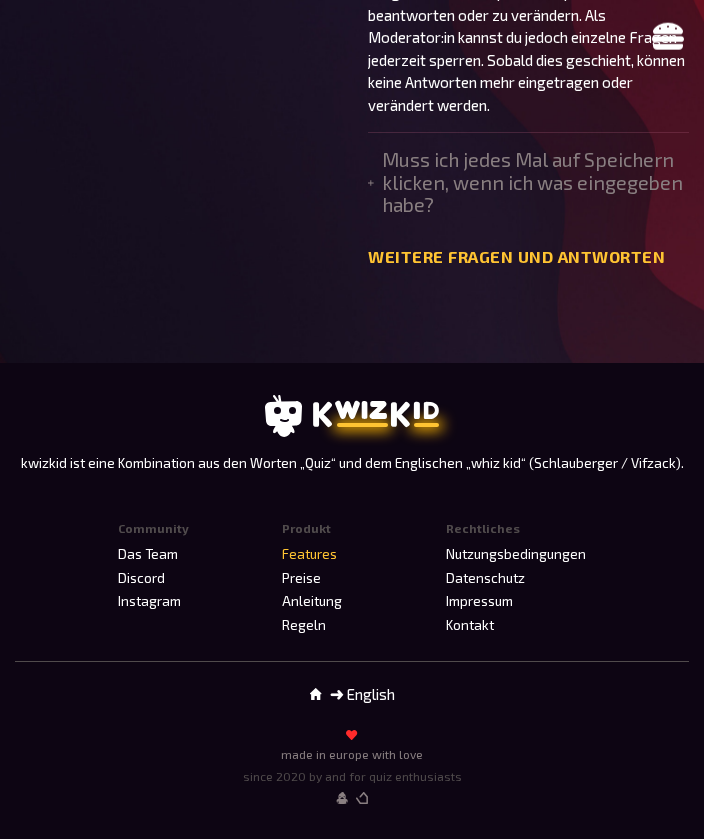 scroll, scrollTop: 7373, scrollLeft: 0, axis: vertical 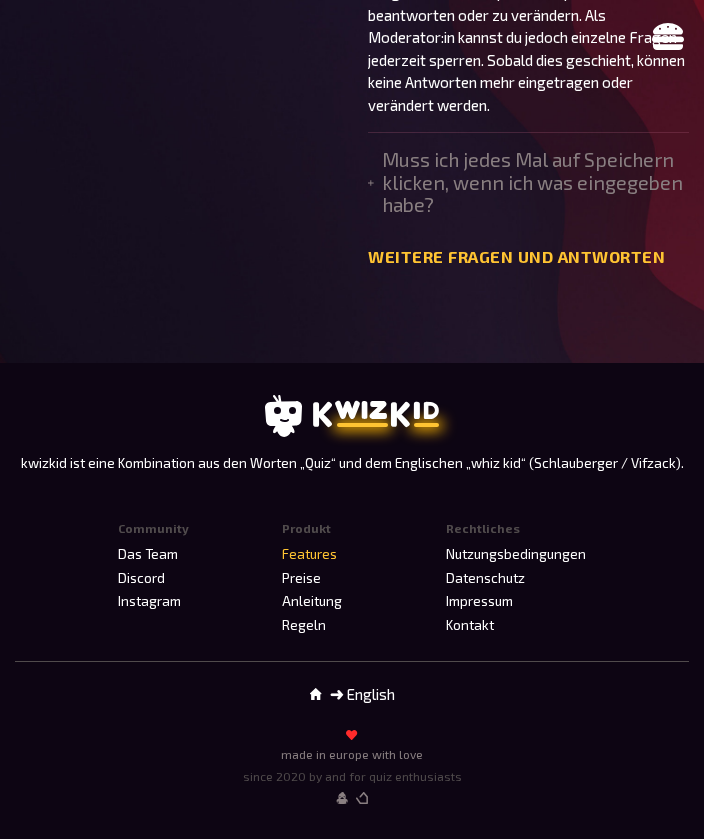 click on "Das Team" at bounding box center (148, 554) 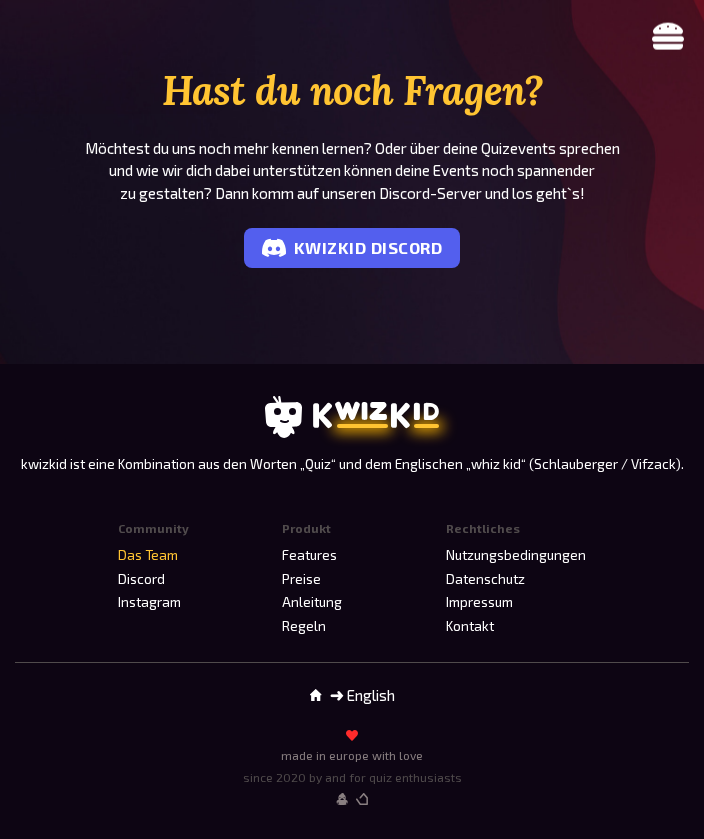 scroll, scrollTop: 2043, scrollLeft: 0, axis: vertical 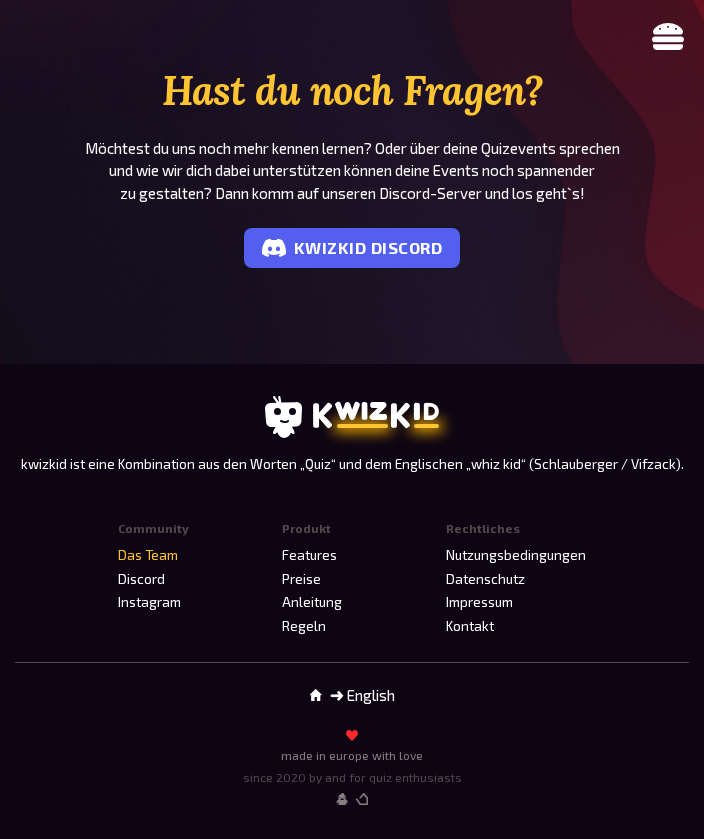 click on "Regeln" at bounding box center (304, 626) 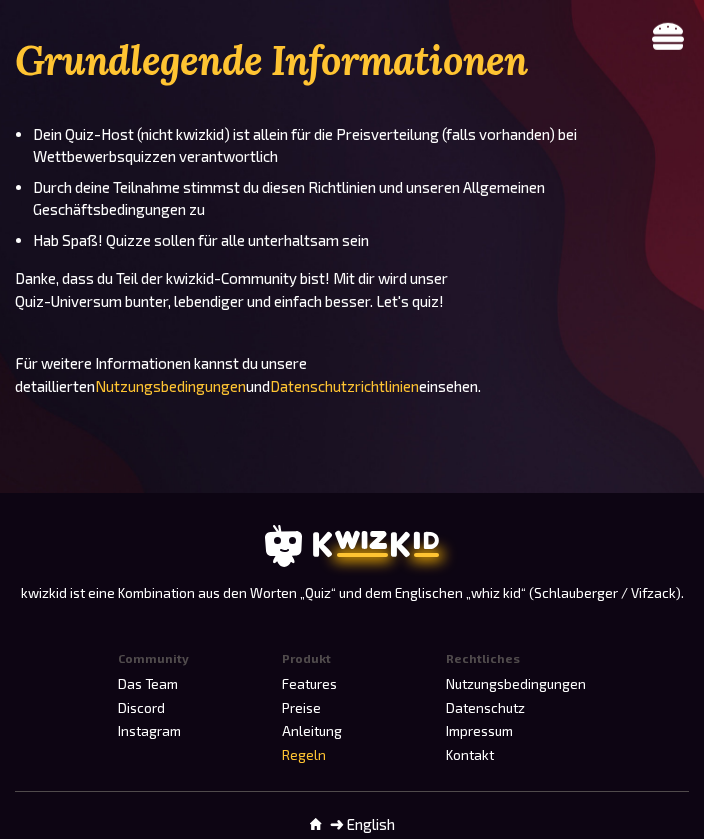 scroll, scrollTop: 1695, scrollLeft: 0, axis: vertical 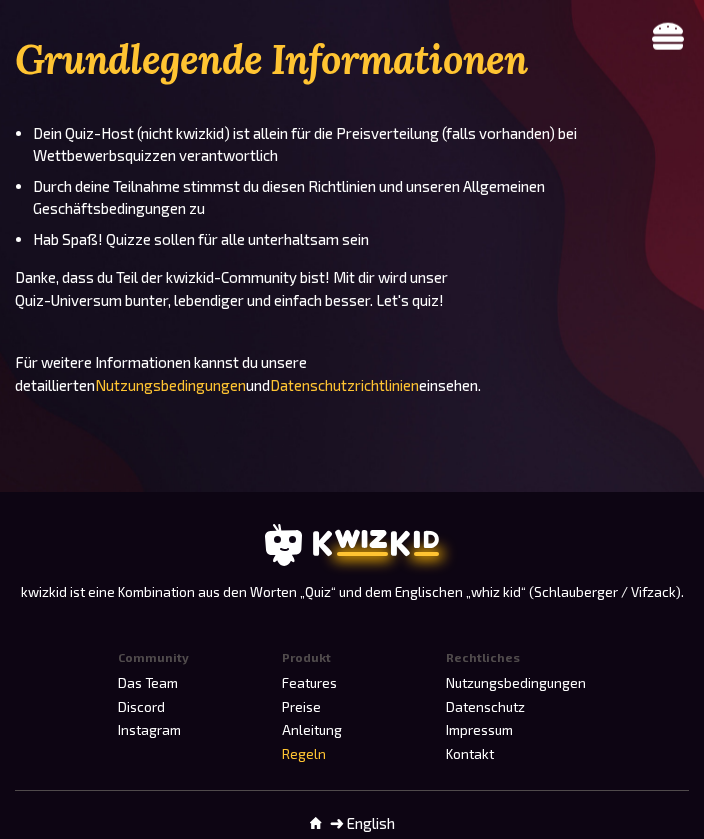 click on "Features" at bounding box center [309, 683] 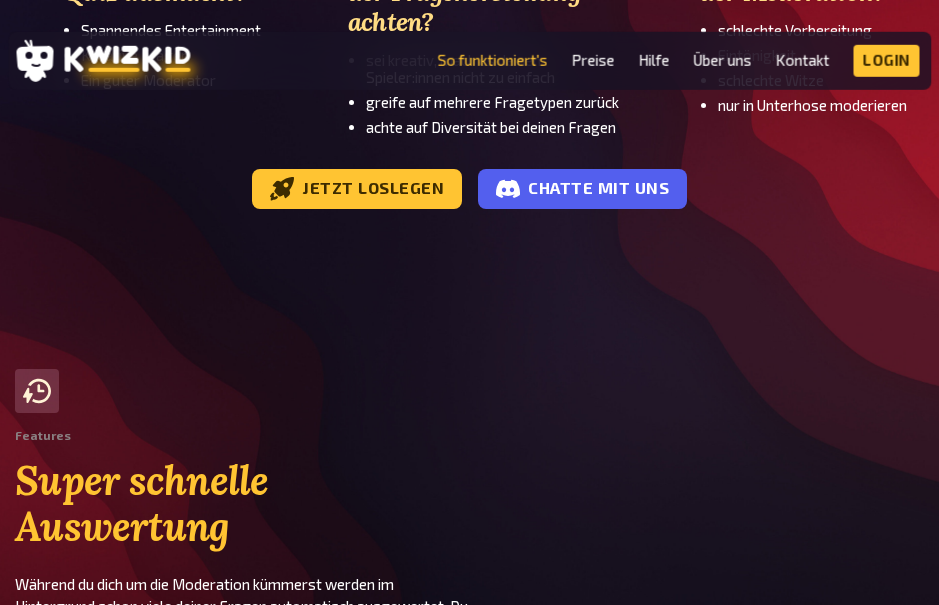 scroll, scrollTop: 3703, scrollLeft: 0, axis: vertical 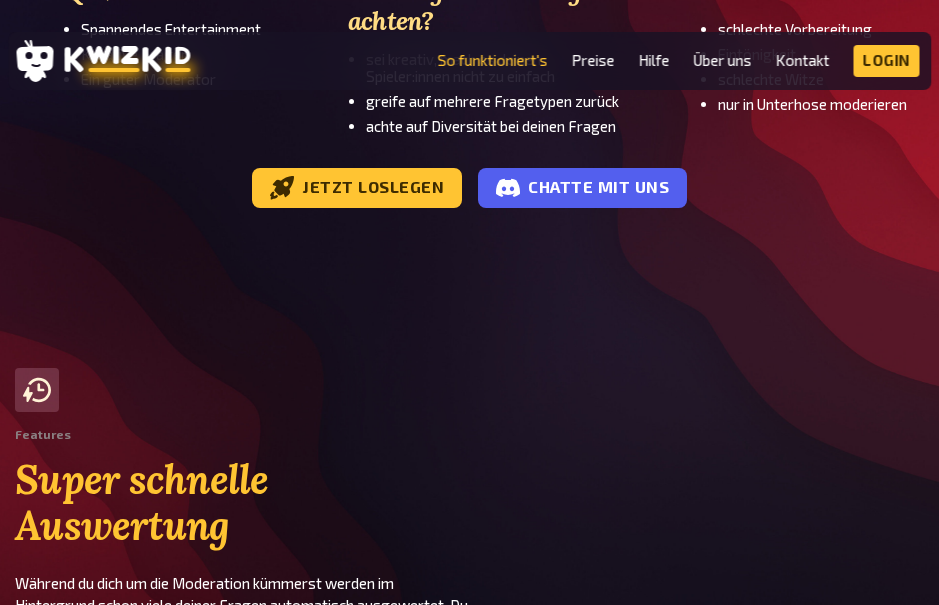click on "Spannendes Entertainment" at bounding box center (174, 29) 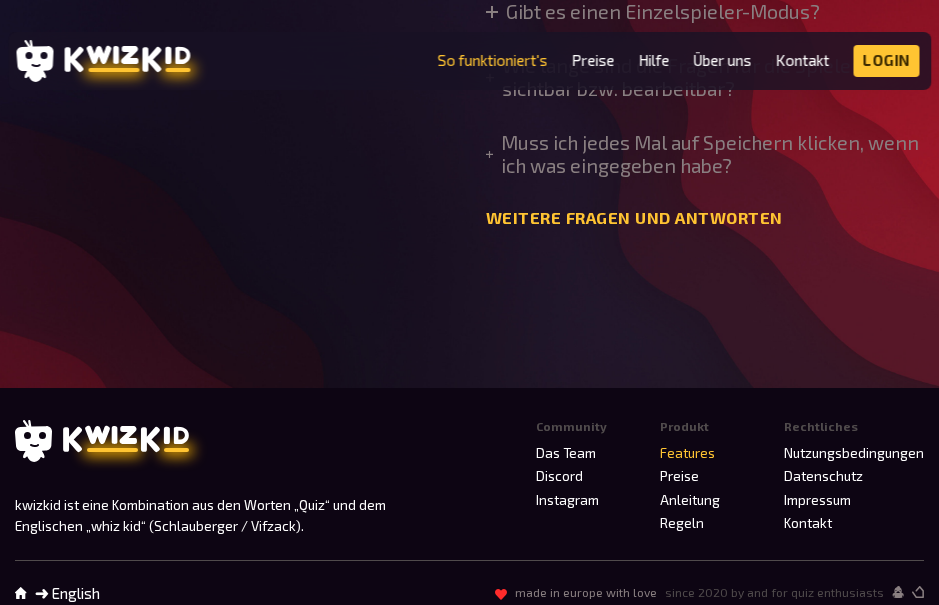 scroll, scrollTop: 6736, scrollLeft: 0, axis: vertical 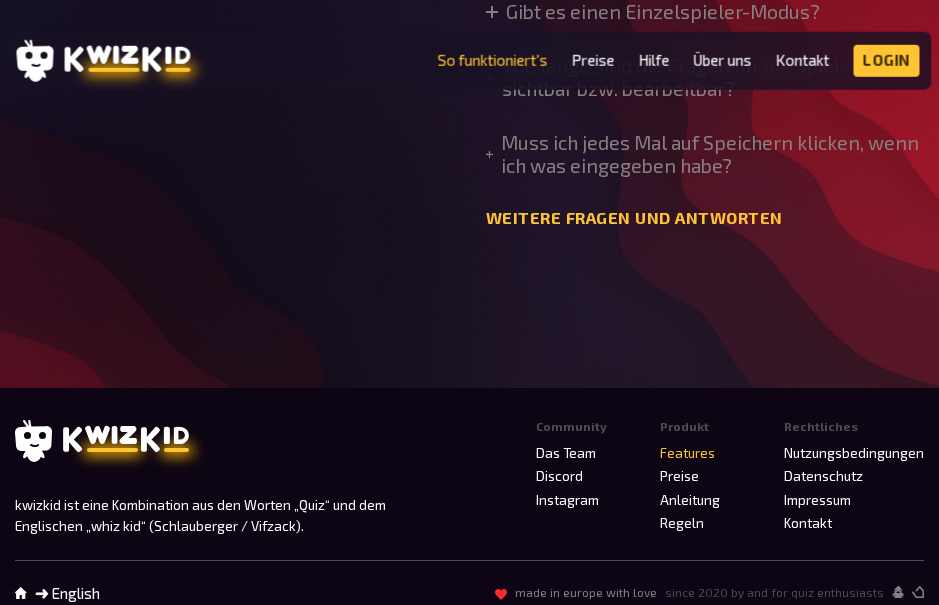 click on "Gibt es einen Einzelspieler-Modus?" at bounding box center [653, 12] 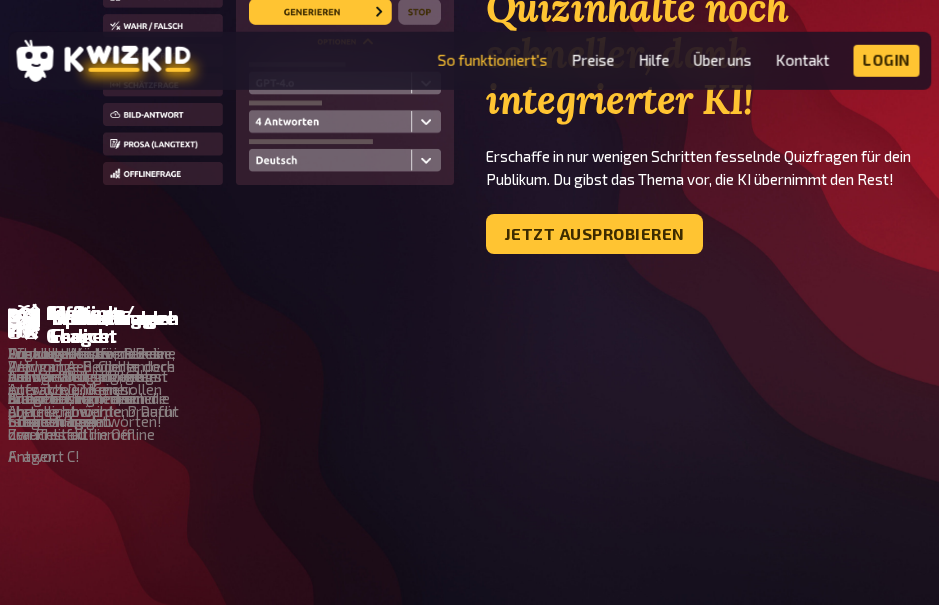 scroll, scrollTop: 1301, scrollLeft: 0, axis: vertical 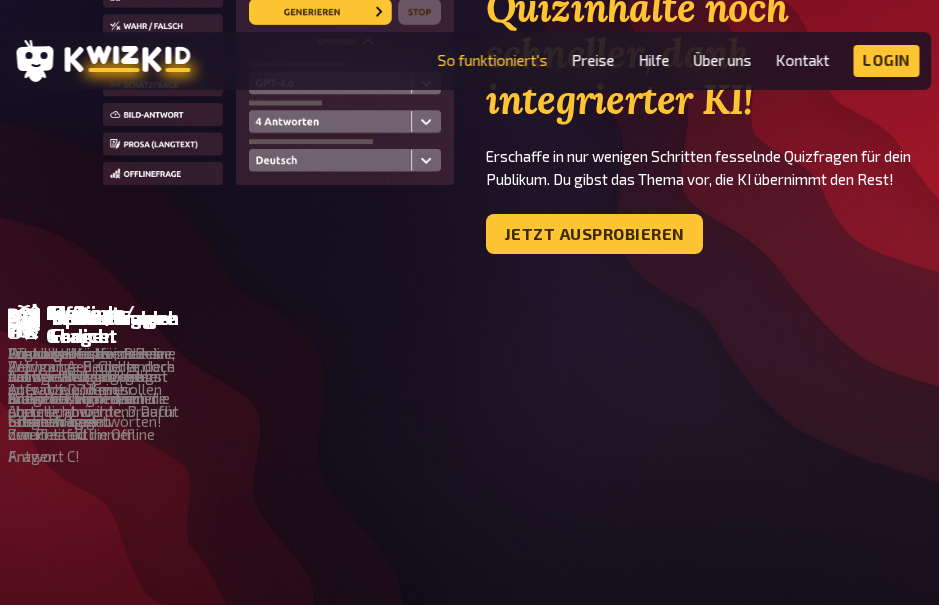 click on "Wer ganze Gedichte, Aufsätze und mehr erstellen möchte, braucht den Freitext!" at bounding box center (1000, 400) 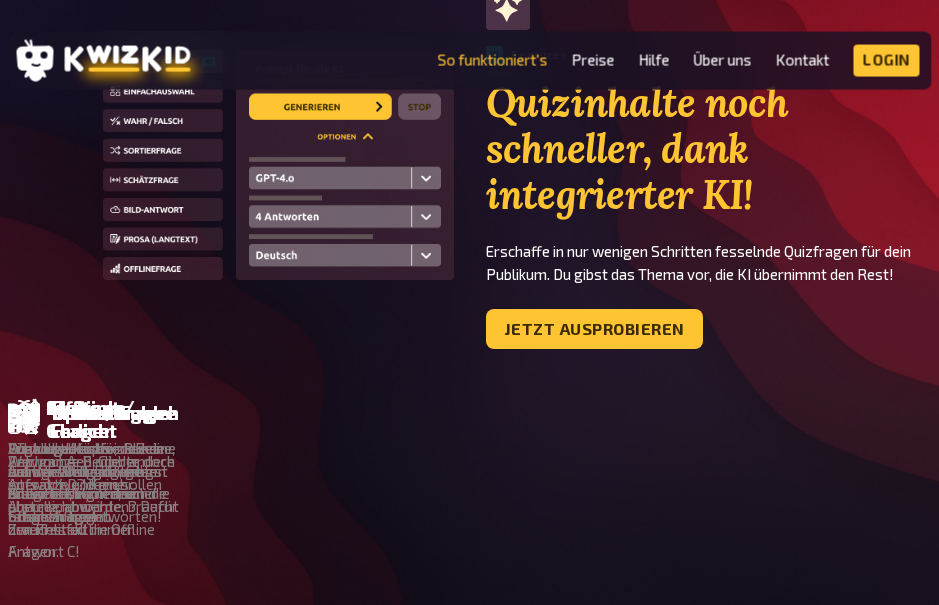 scroll, scrollTop: 1210, scrollLeft: 0, axis: vertical 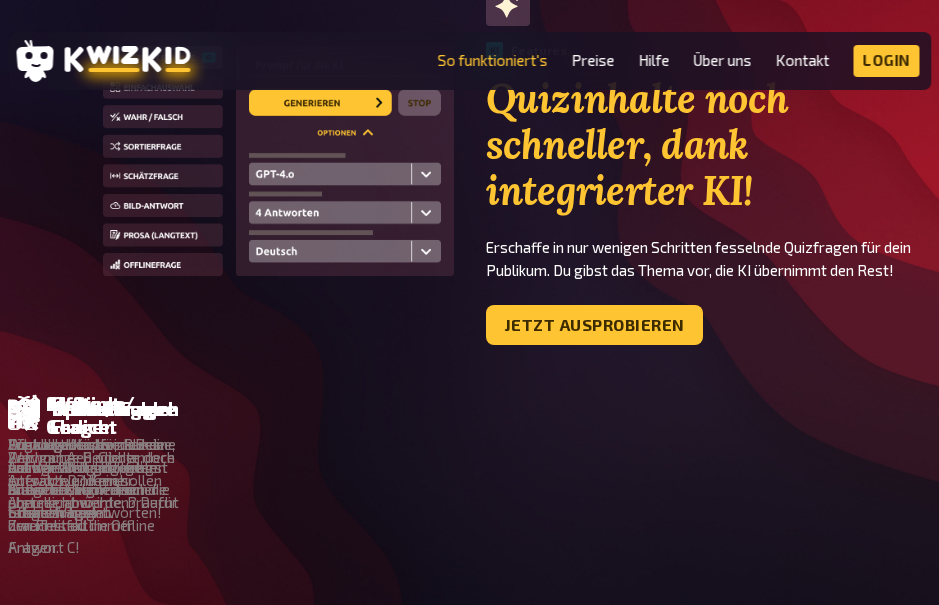 click on "Preise" at bounding box center (593, 60) 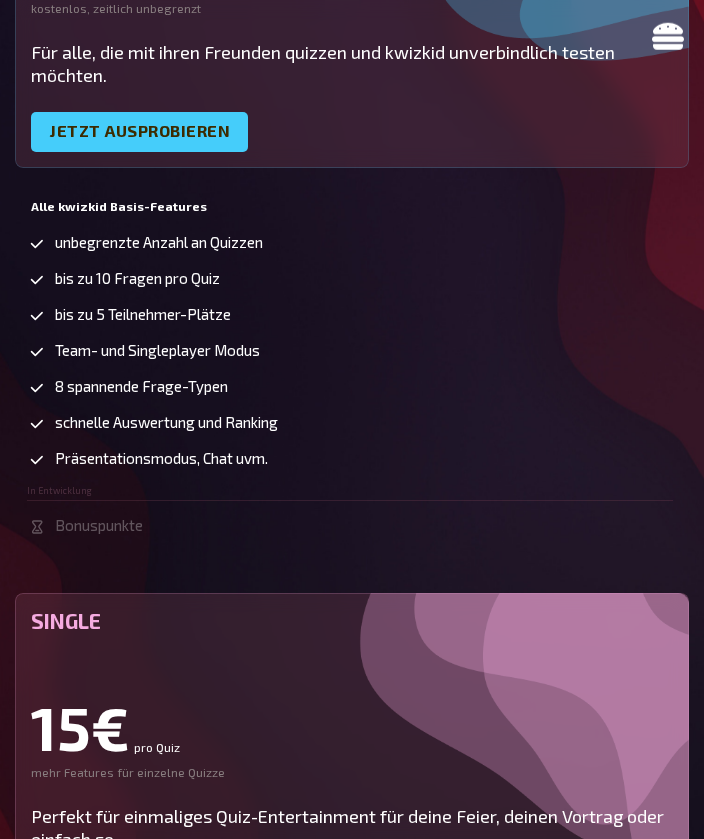 scroll, scrollTop: 561, scrollLeft: 0, axis: vertical 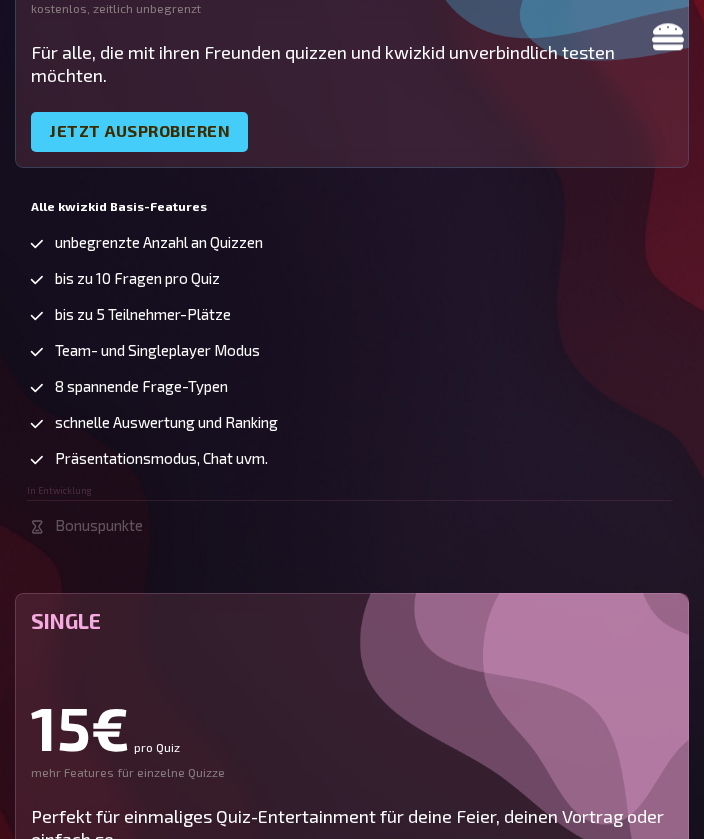 click on "Bonuspunkte" at bounding box center [99, 525] 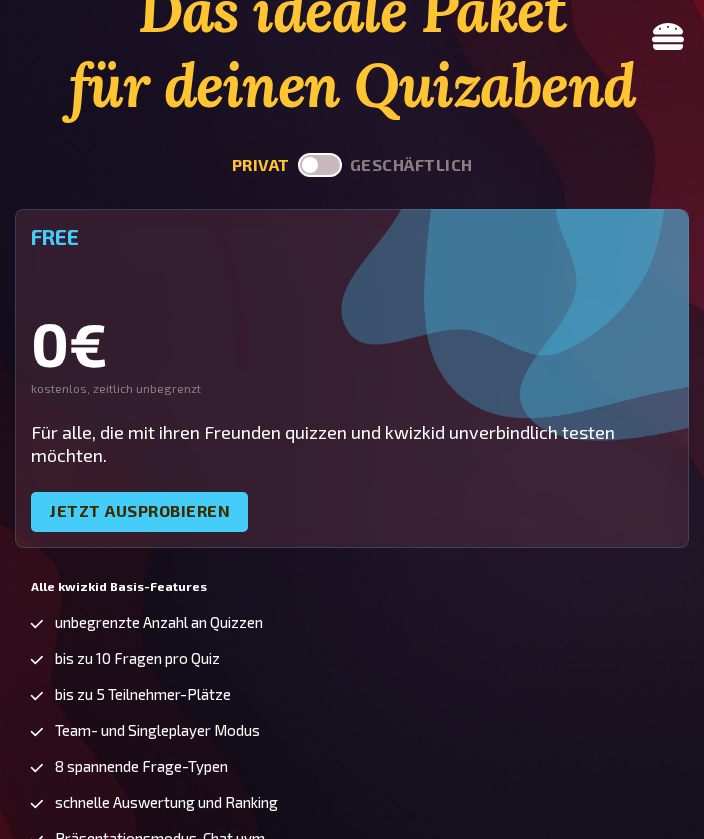 scroll, scrollTop: 0, scrollLeft: 0, axis: both 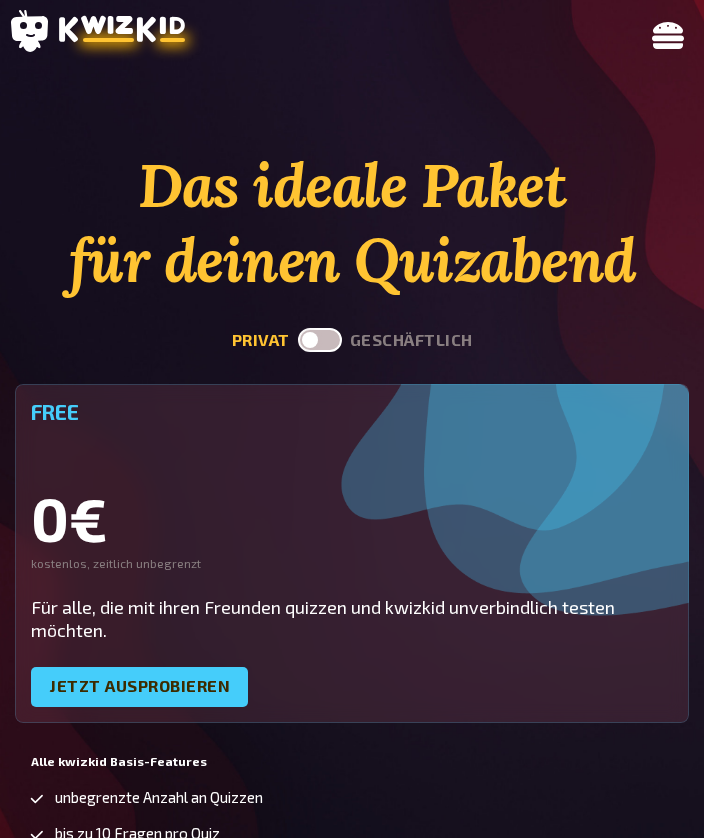 click at bounding box center (320, 341) 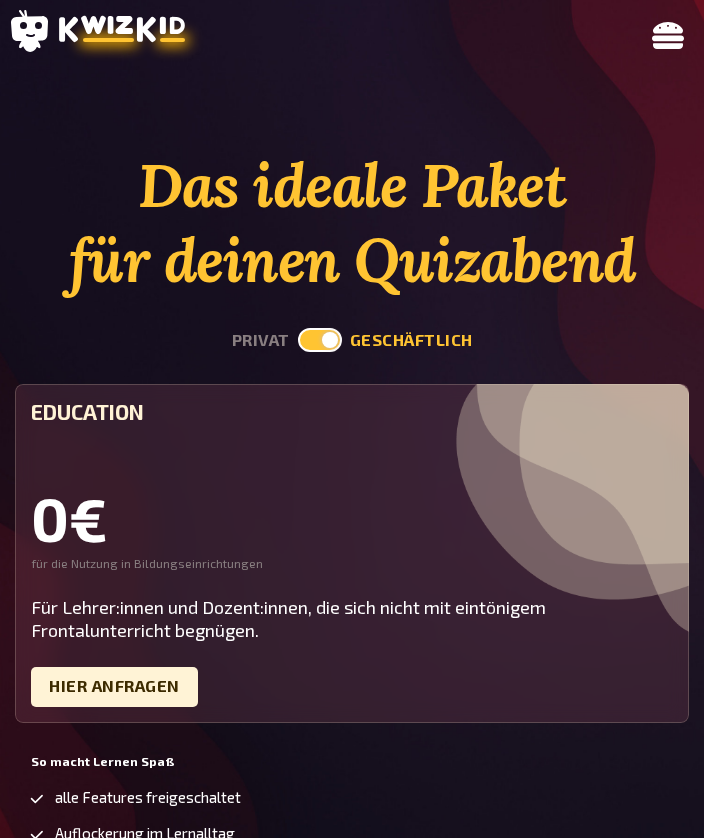 scroll, scrollTop: 6, scrollLeft: 0, axis: vertical 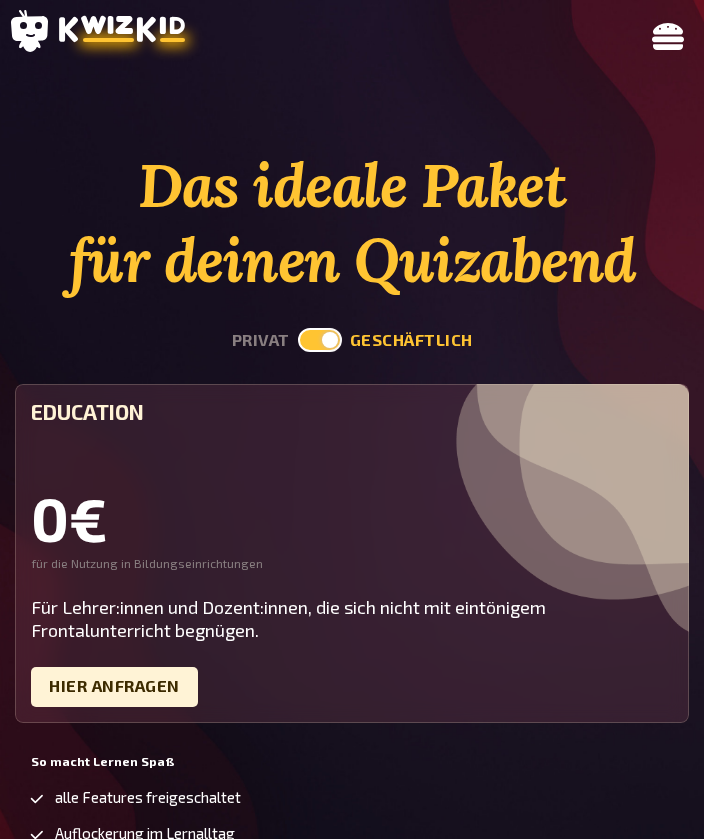 click at bounding box center (320, 340) 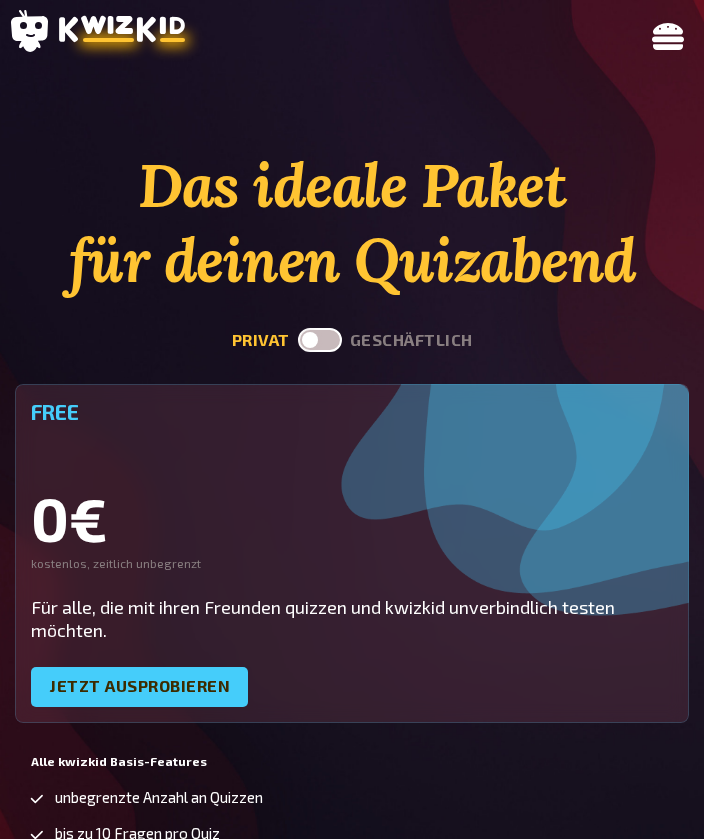 click at bounding box center [320, 340] 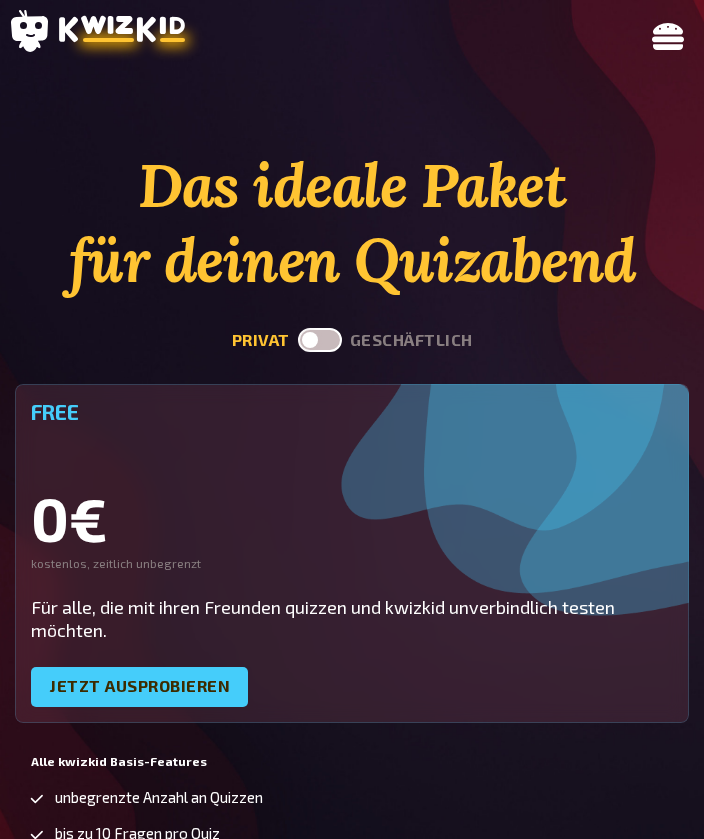 click at bounding box center (297, 327) 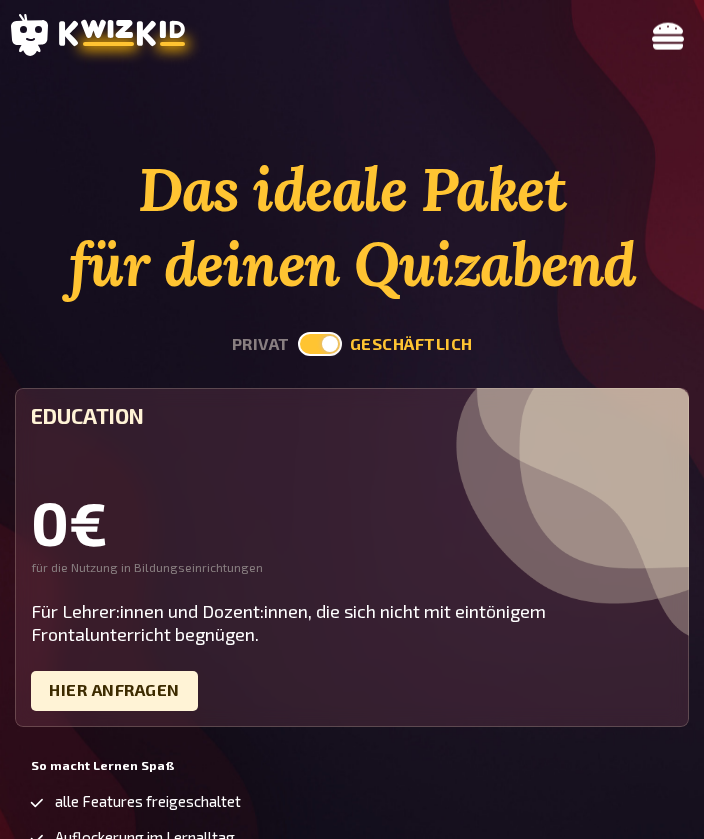 scroll, scrollTop: 3, scrollLeft: 0, axis: vertical 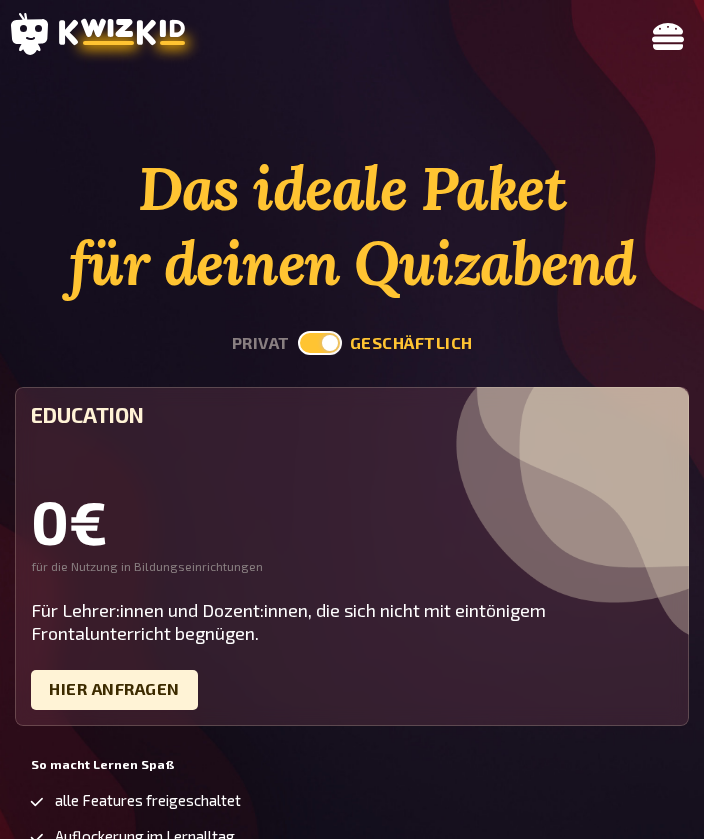 click at bounding box center [320, 343] 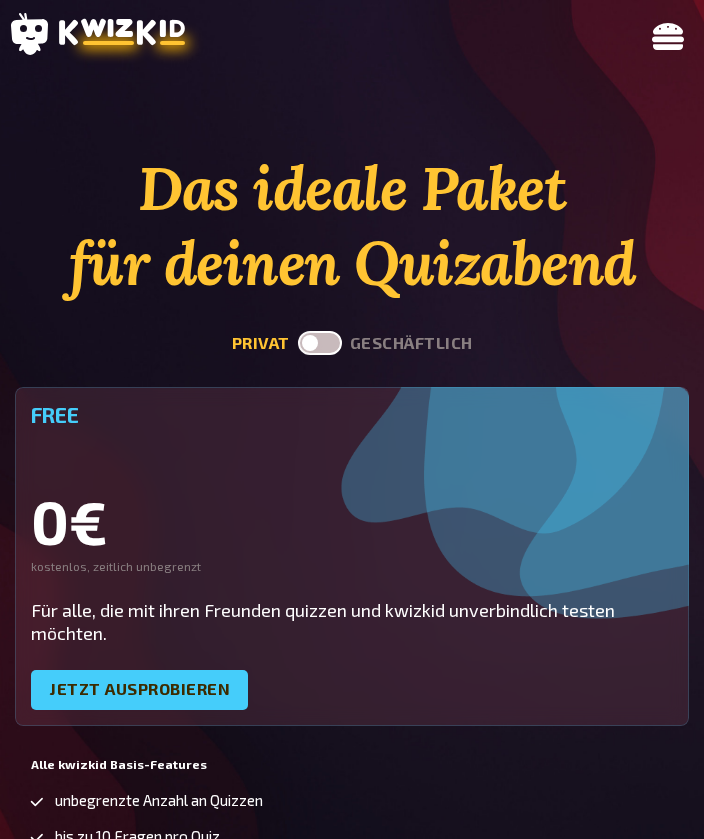 click at bounding box center [320, 343] 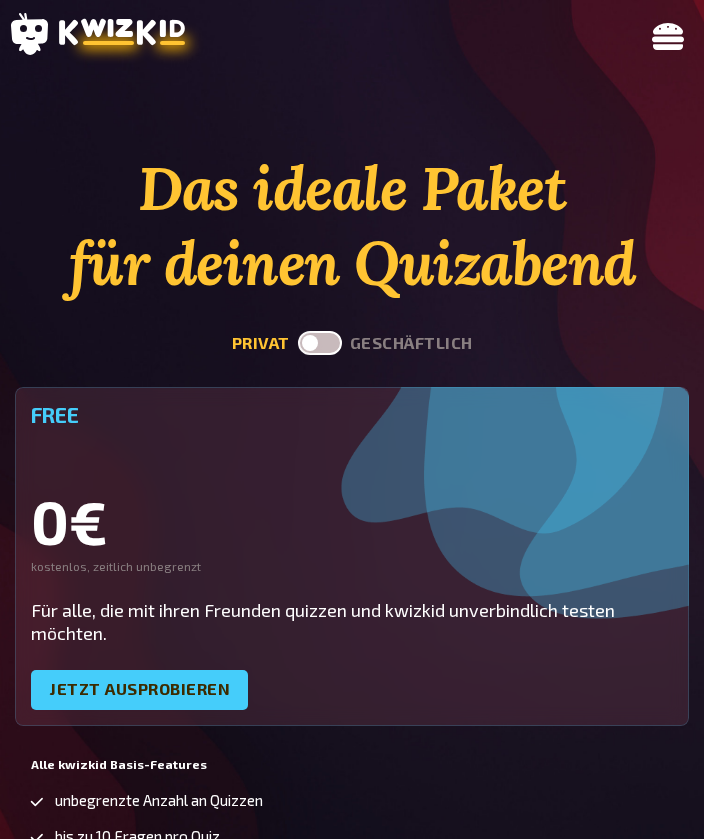 click at bounding box center (297, 330) 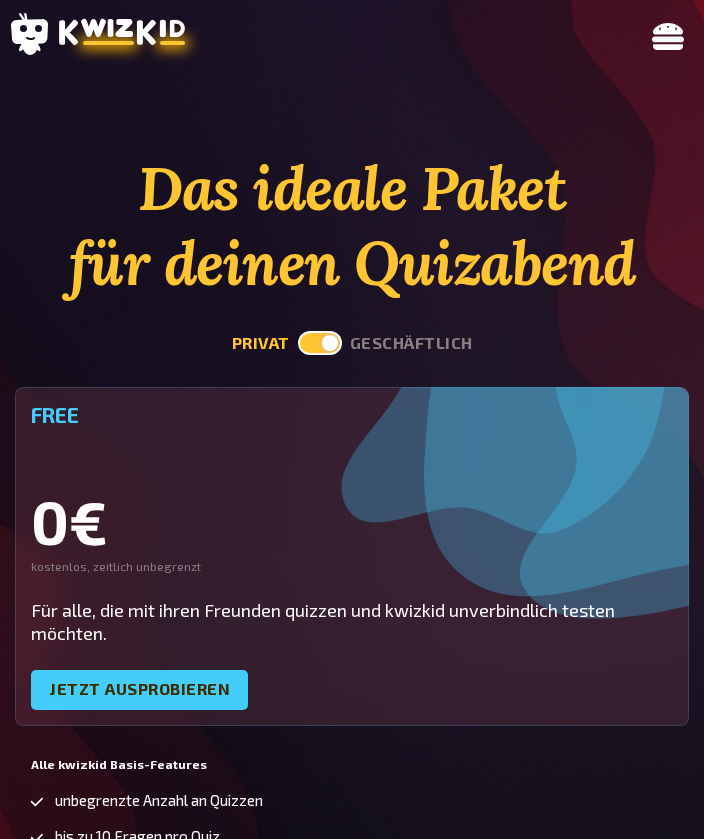 checkbox on "true" 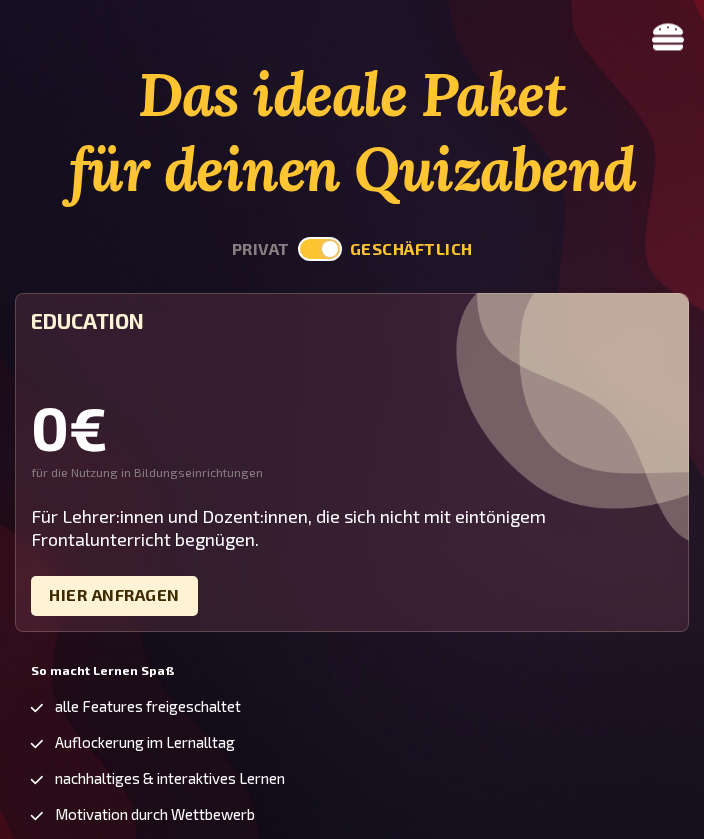 scroll, scrollTop: 0, scrollLeft: 0, axis: both 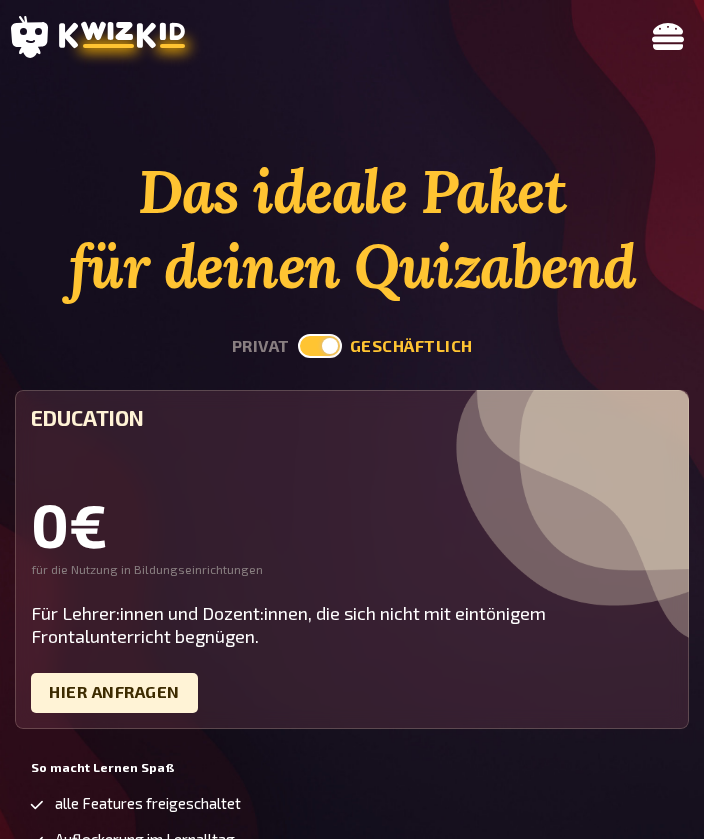 click 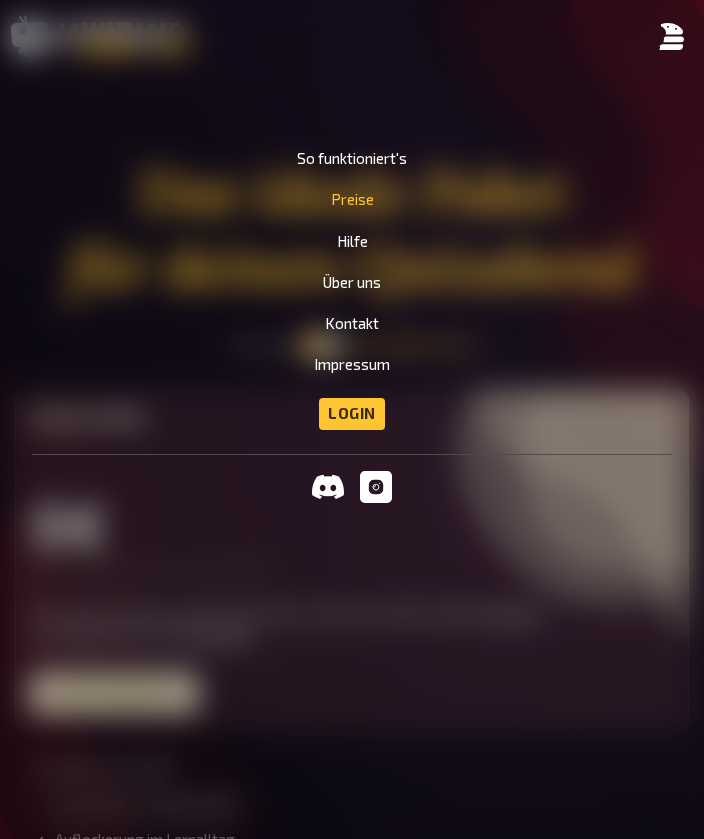 click on "Über uns" at bounding box center (352, 282) 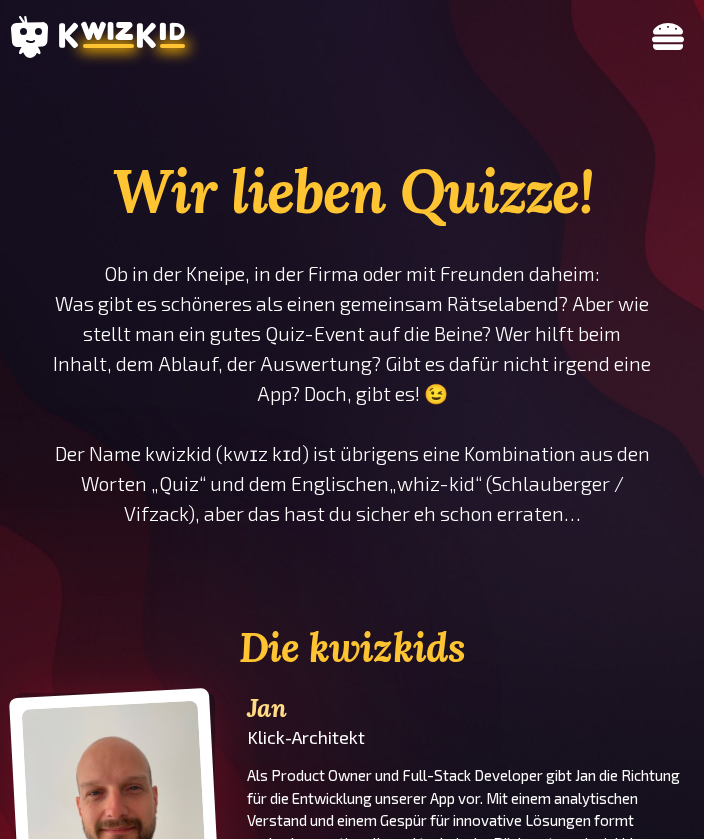 click on "MENU" at bounding box center (668, 36) 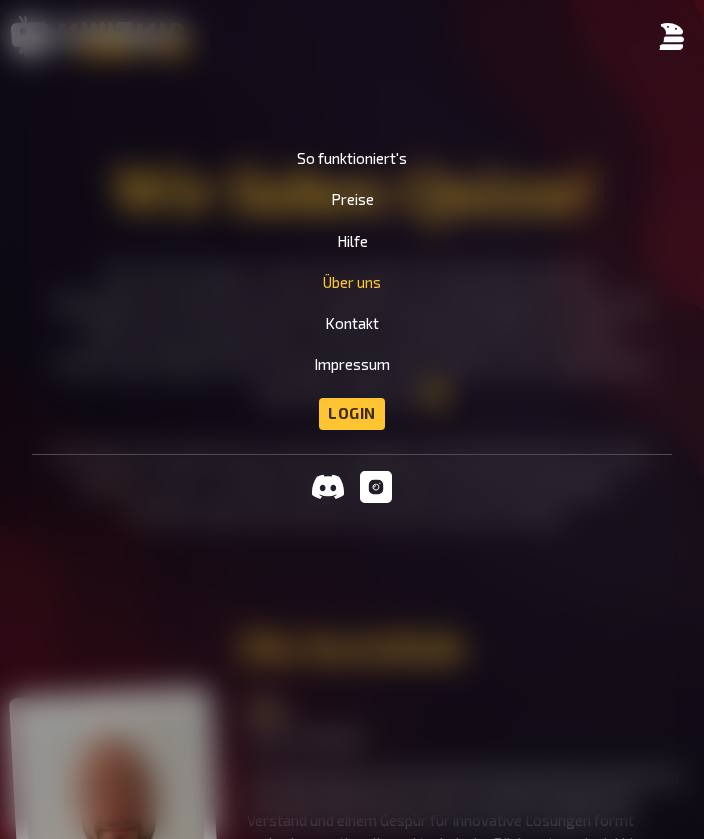 click on "So funktioniert's" at bounding box center [352, 158] 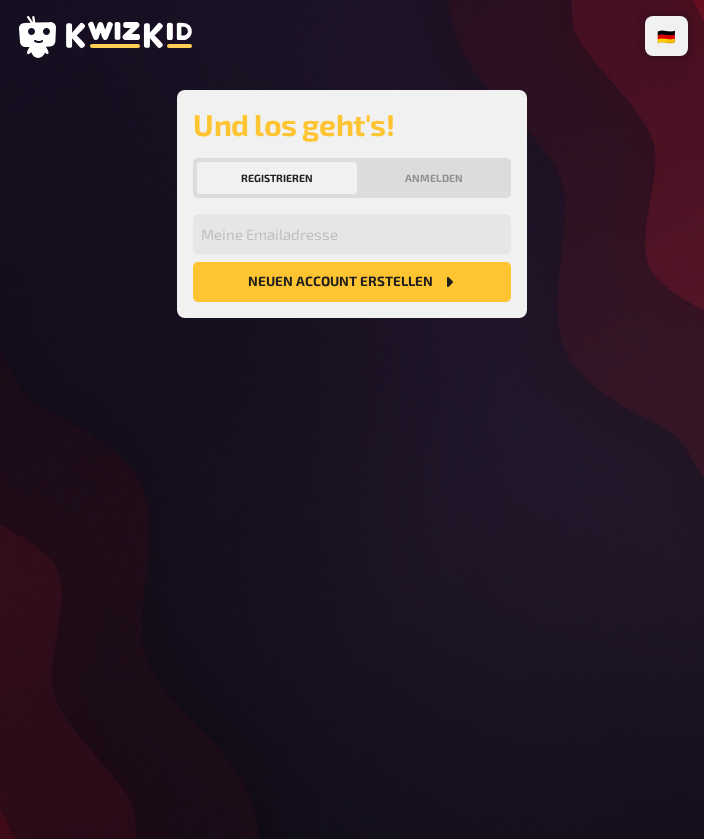 scroll, scrollTop: 0, scrollLeft: 0, axis: both 